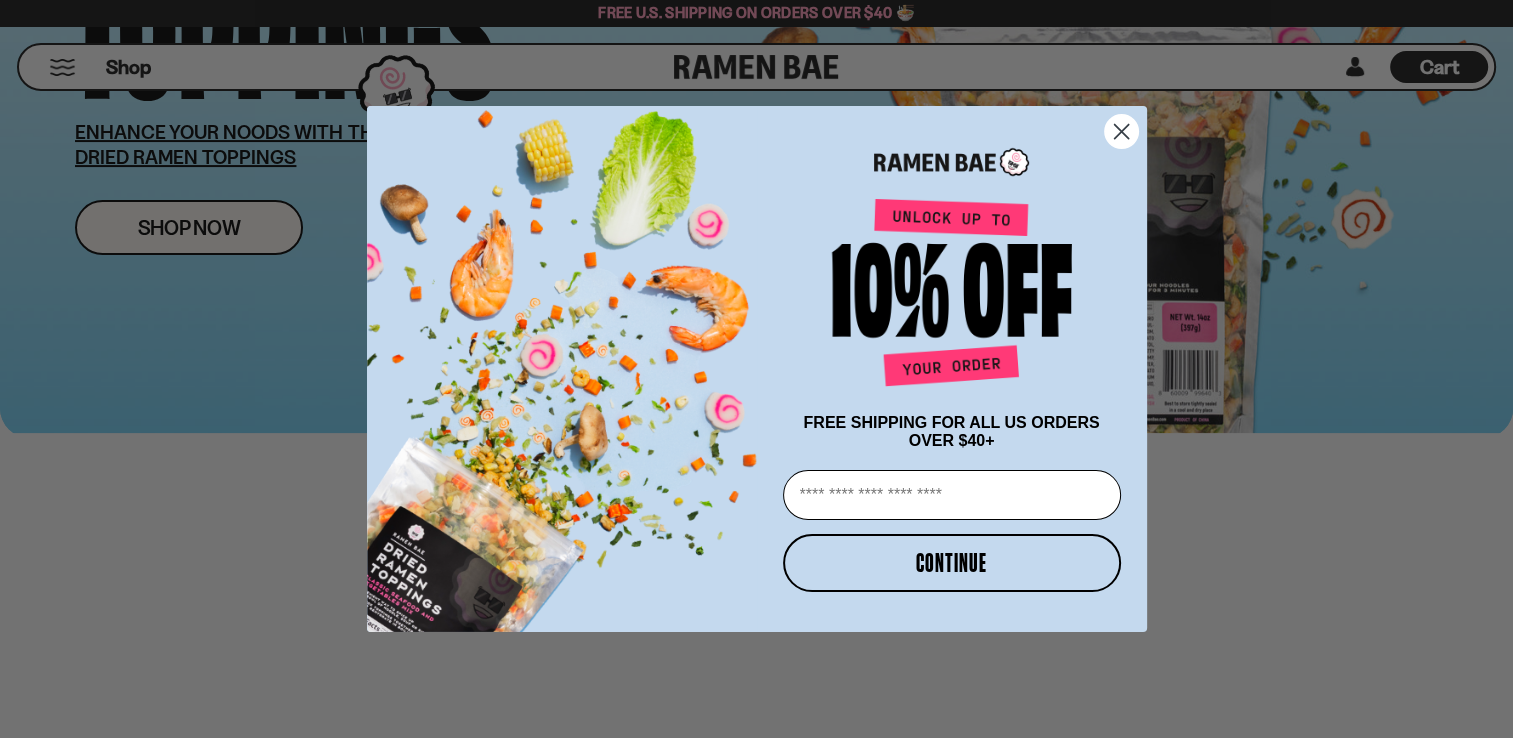 scroll, scrollTop: 200, scrollLeft: 0, axis: vertical 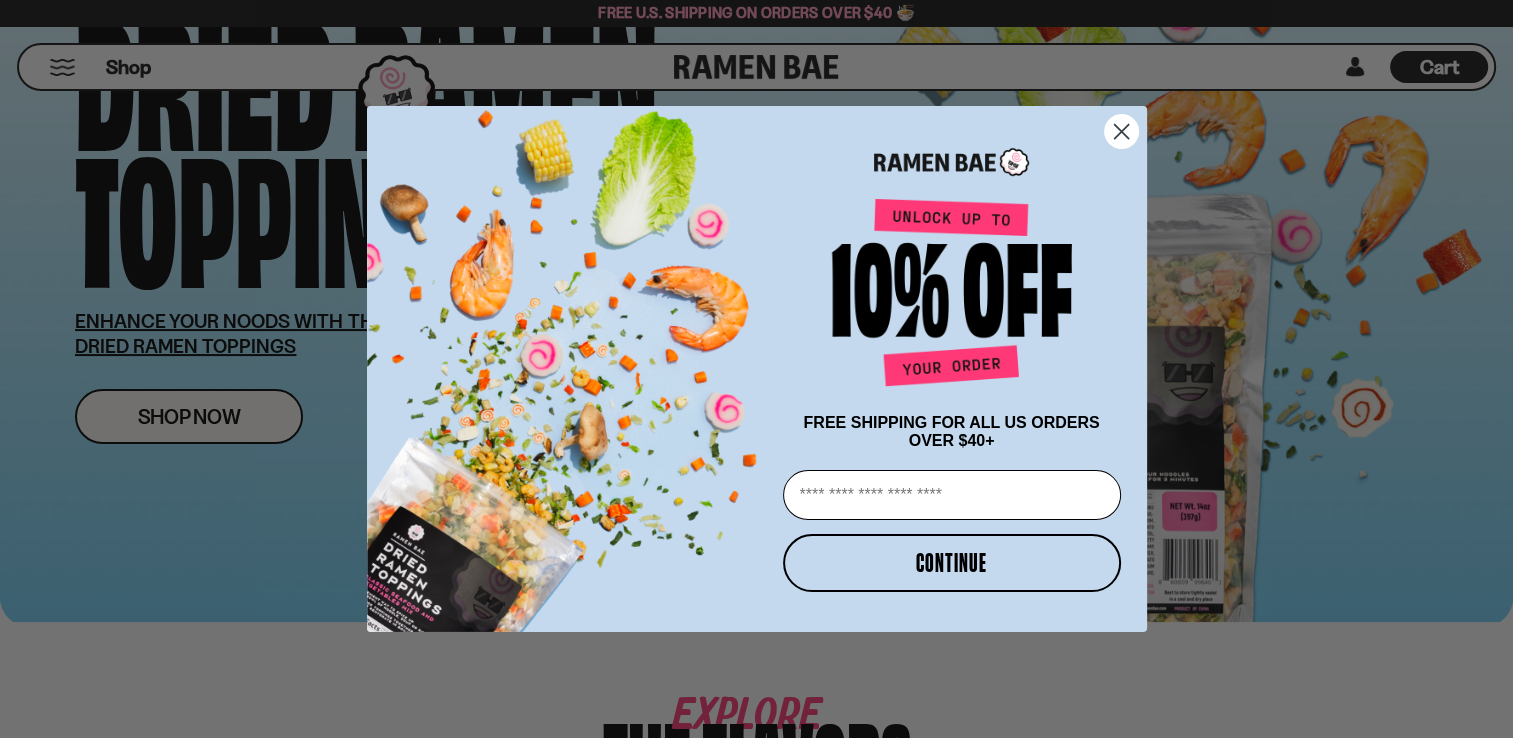 click 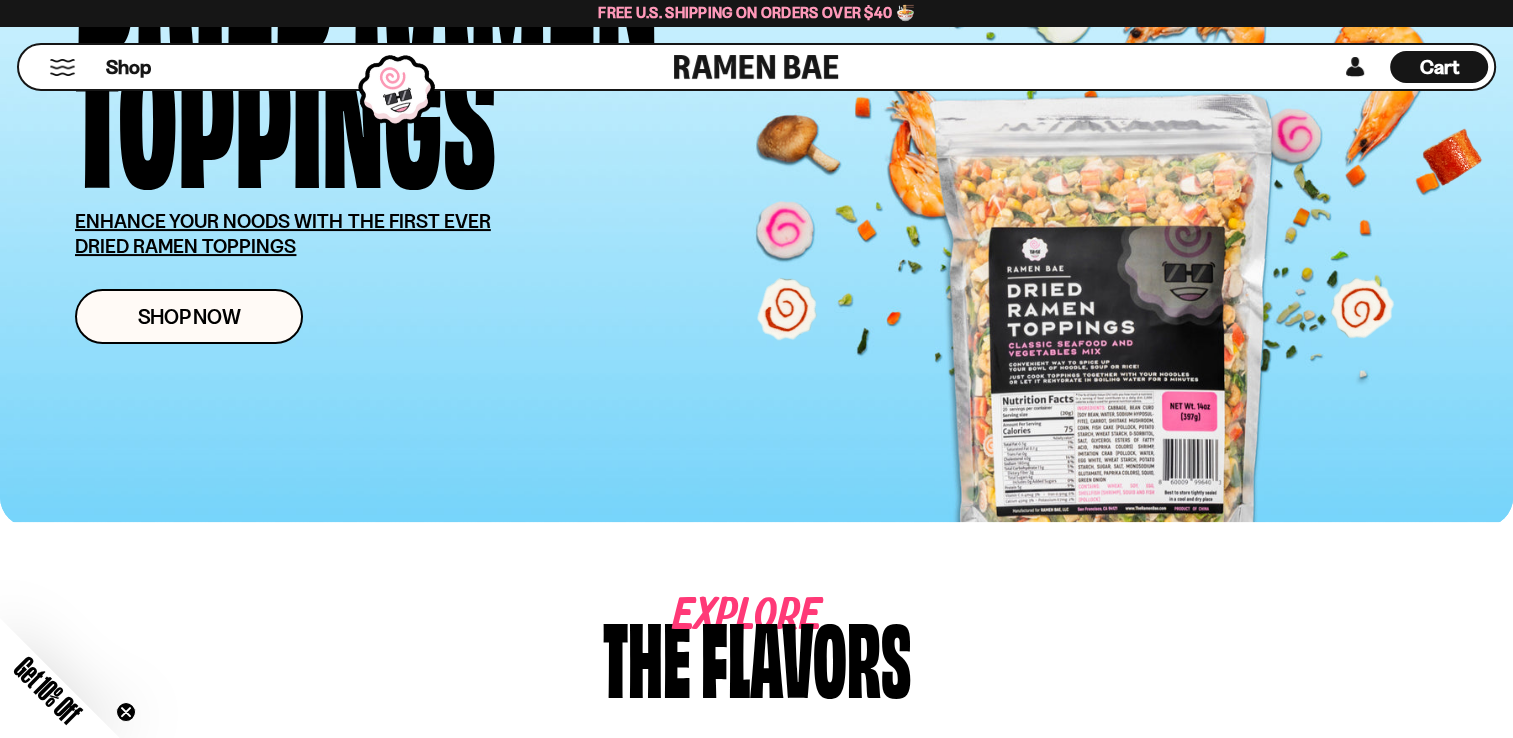 scroll, scrollTop: 0, scrollLeft: 0, axis: both 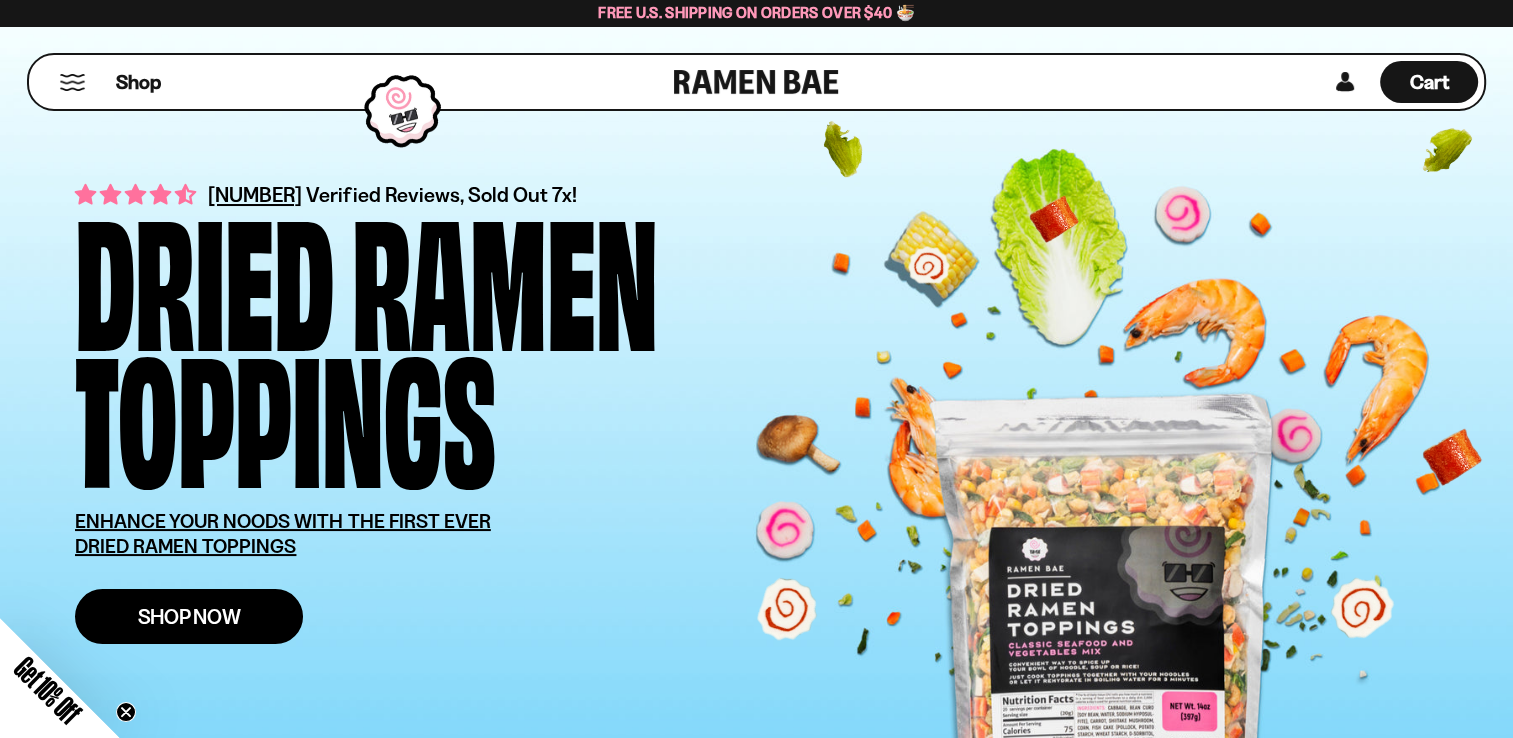 click on "Shop Now" at bounding box center (189, 616) 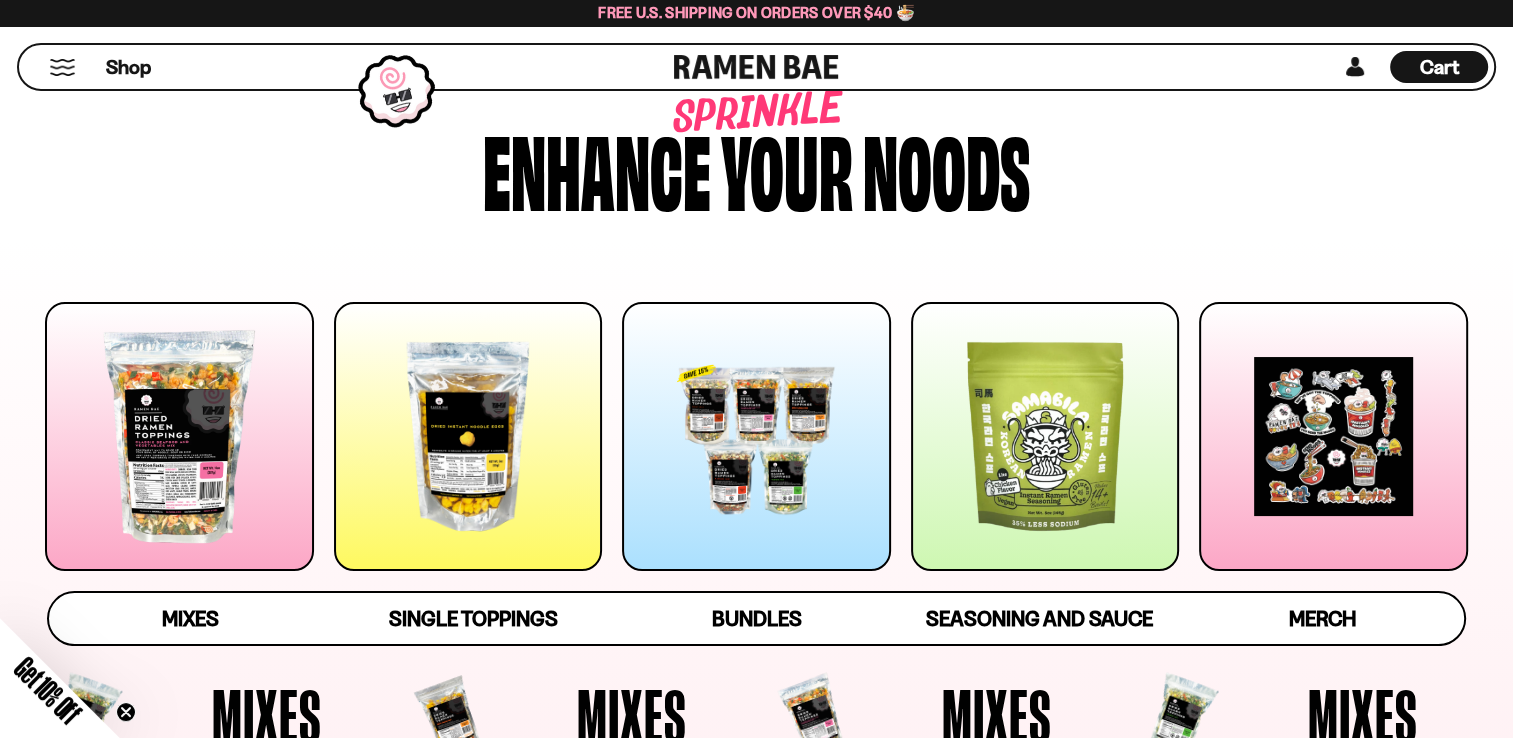 scroll, scrollTop: 200, scrollLeft: 0, axis: vertical 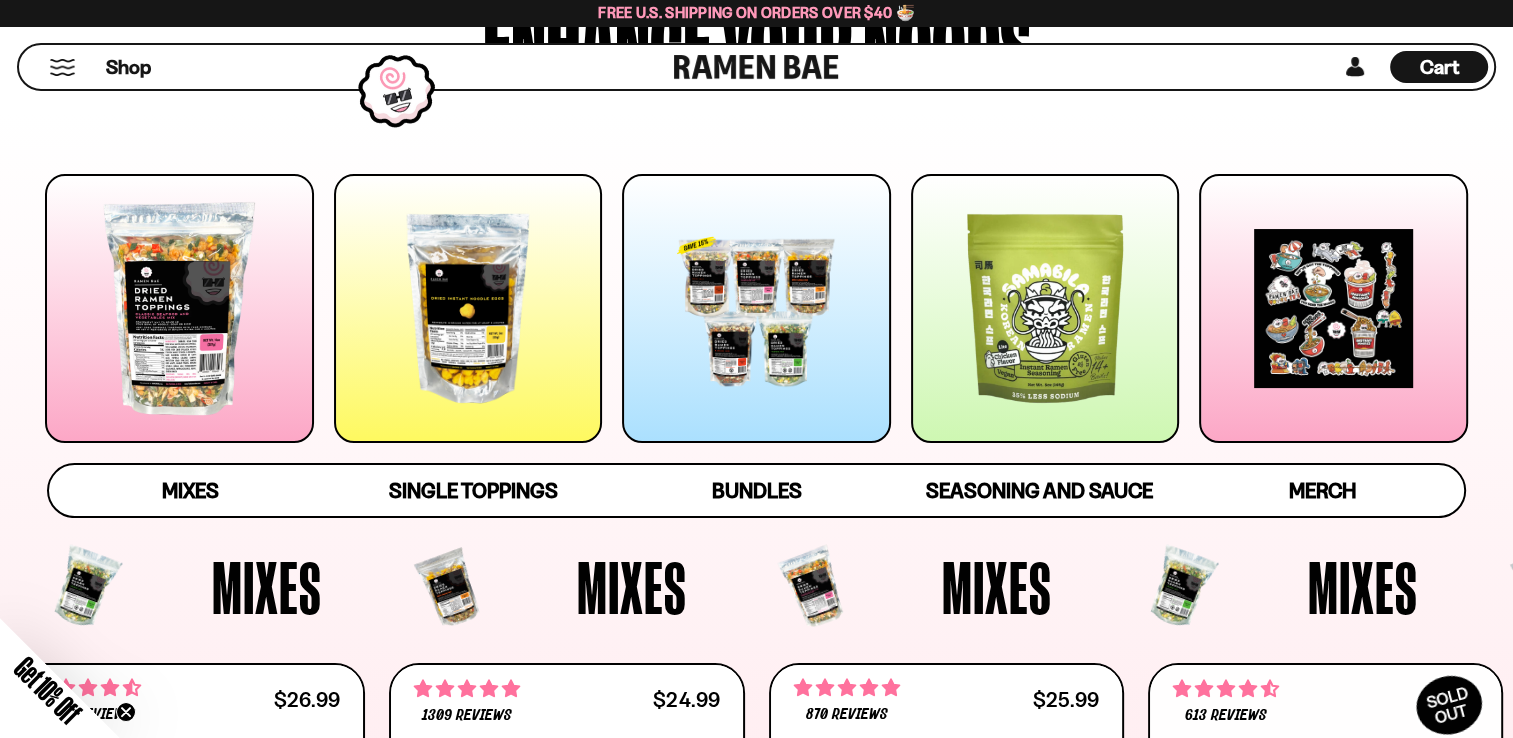 click at bounding box center [179, 308] 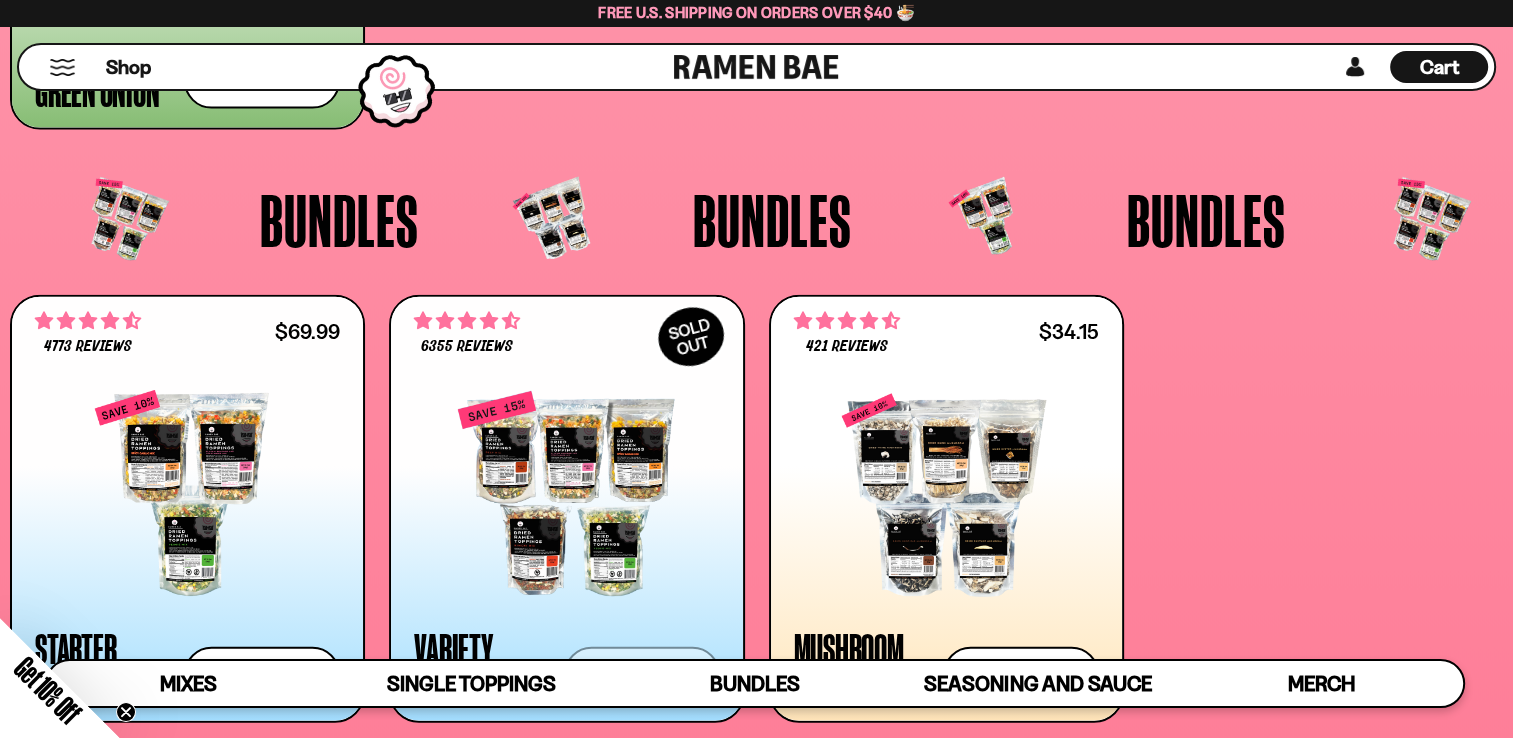 scroll, scrollTop: 4536, scrollLeft: 0, axis: vertical 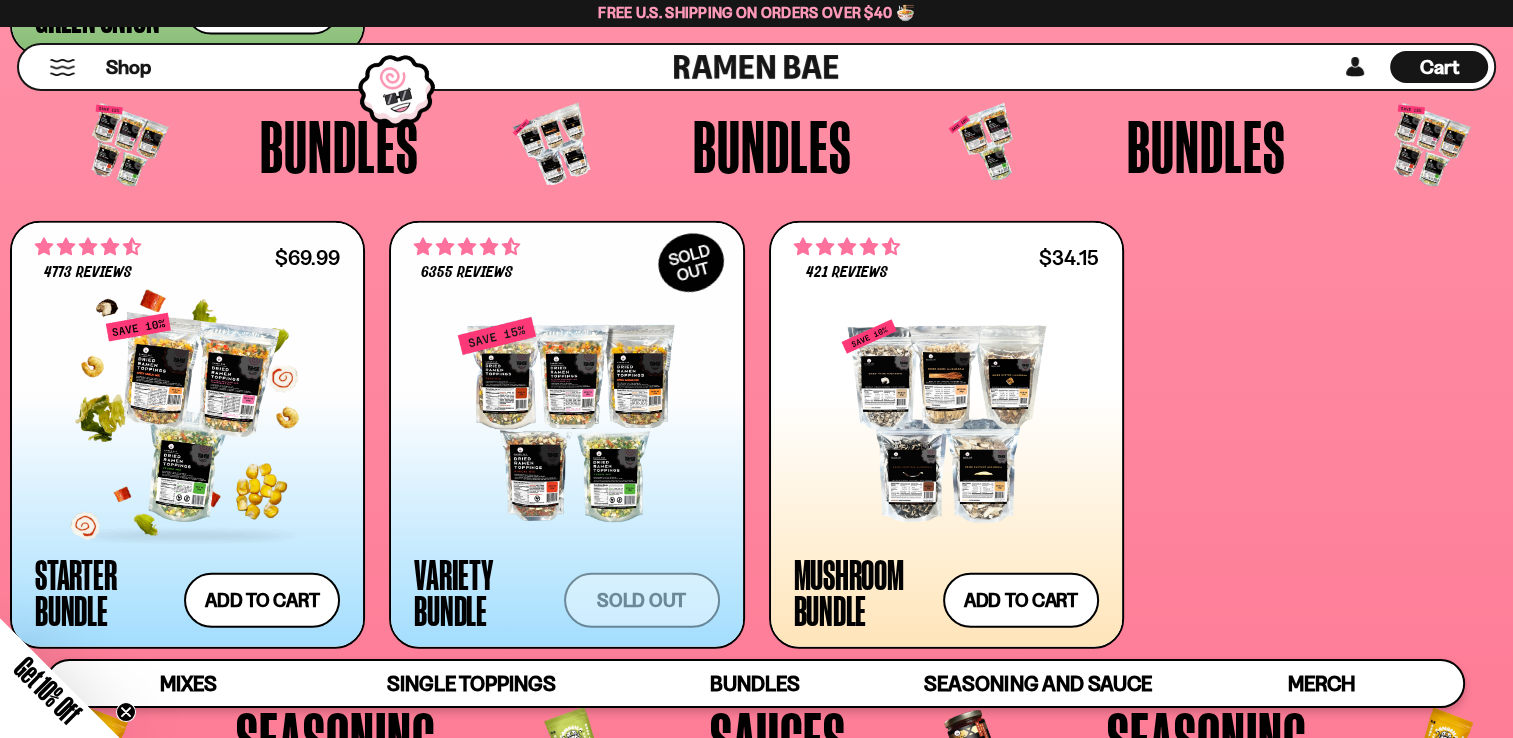 click at bounding box center (187, 420) 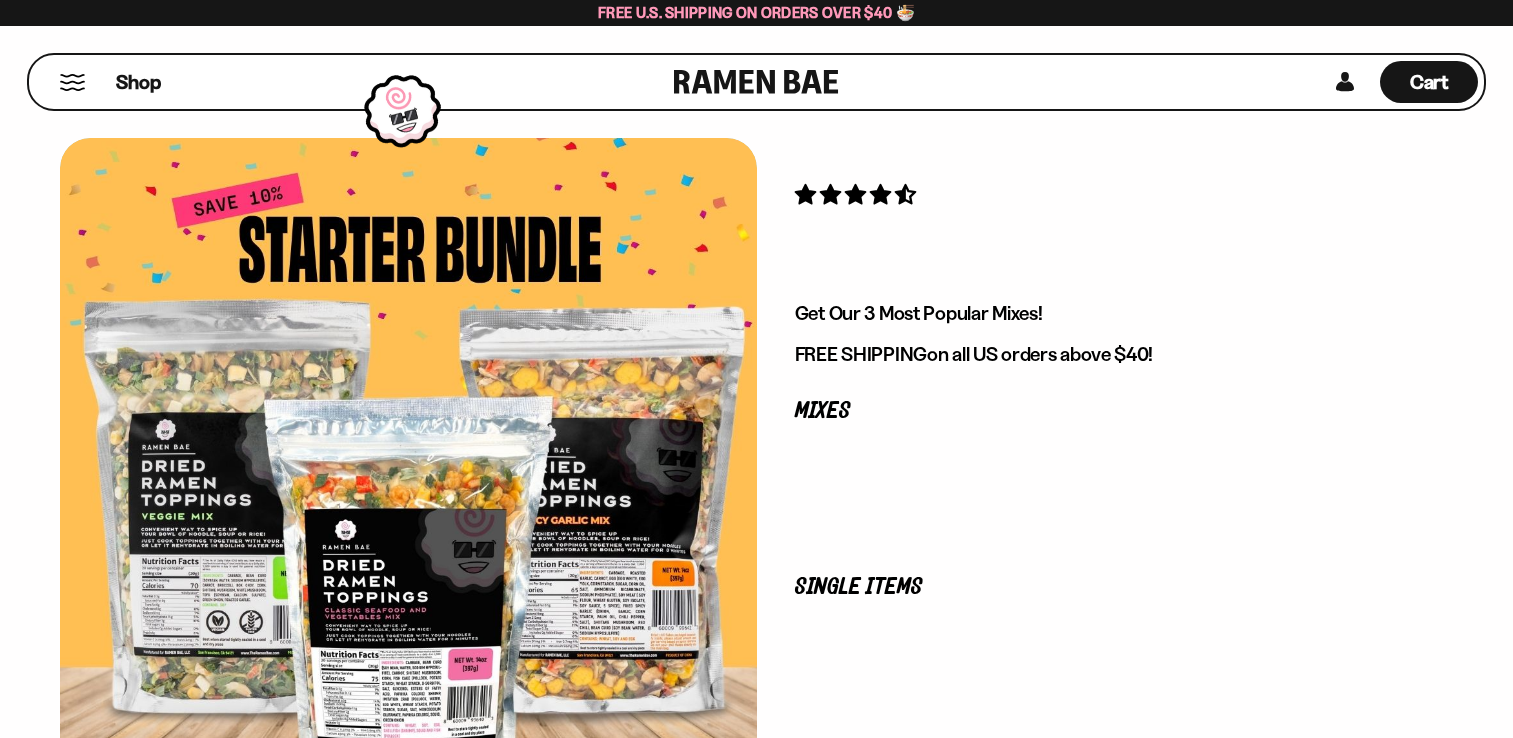 scroll, scrollTop: 0, scrollLeft: 0, axis: both 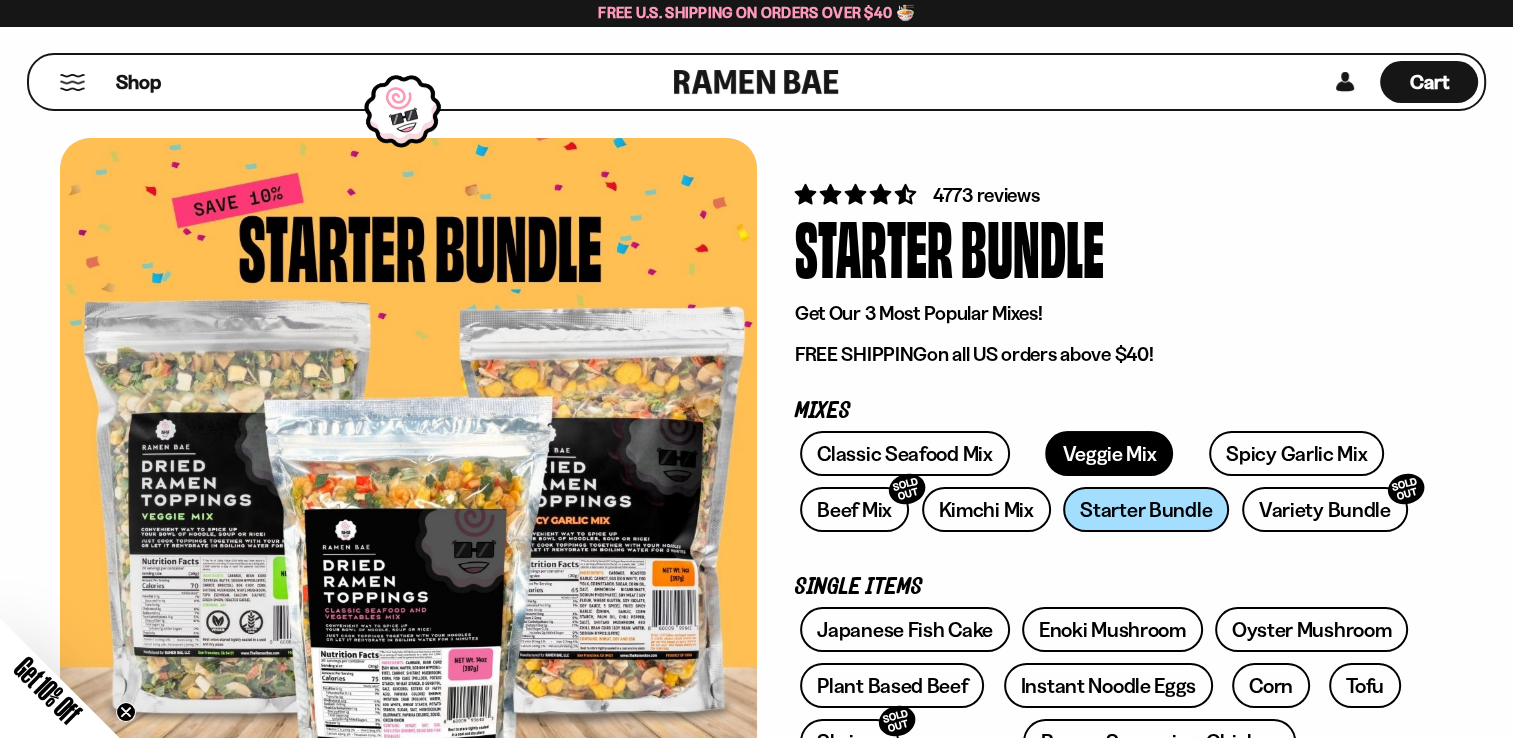 click on "Veggie Mix" at bounding box center (1109, 453) 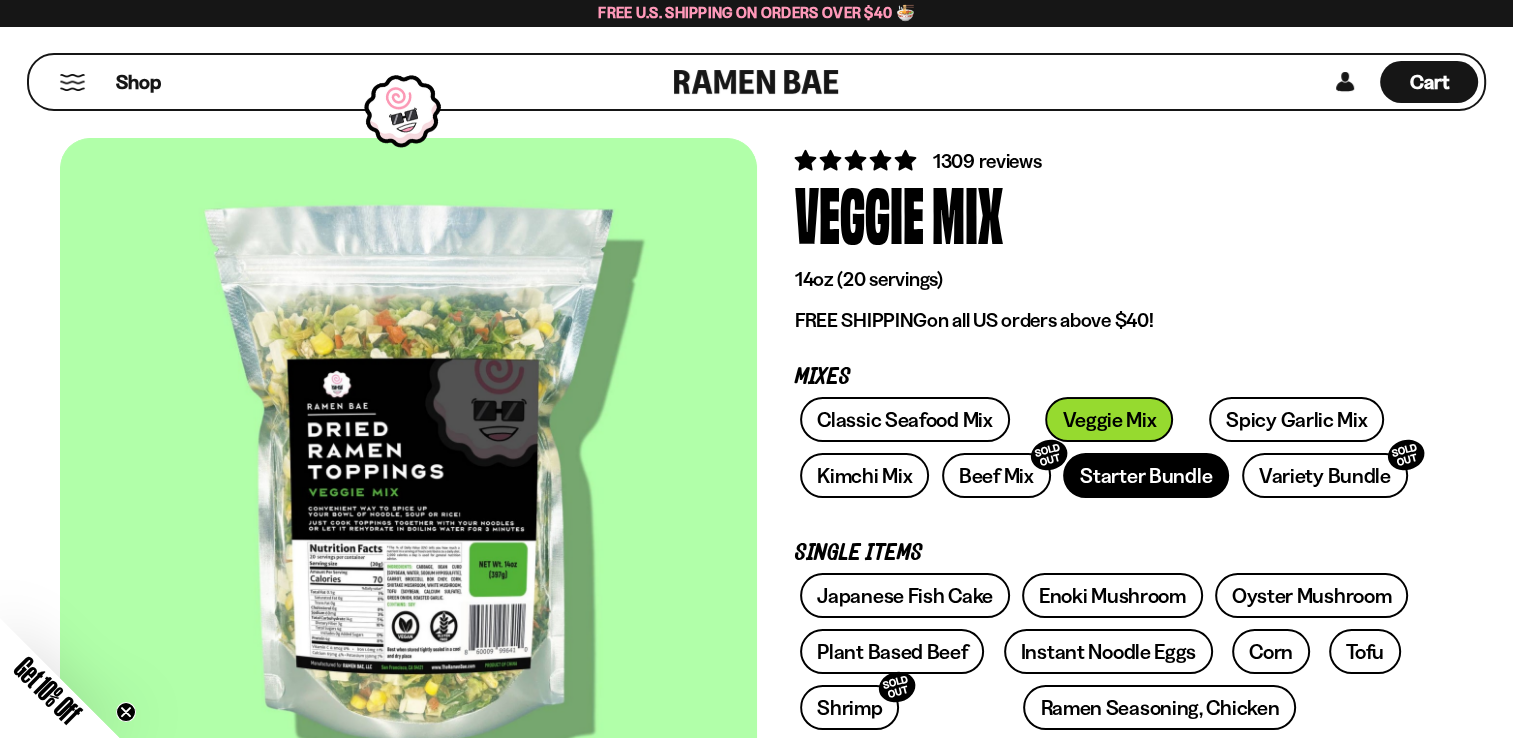 scroll, scrollTop: 0, scrollLeft: 0, axis: both 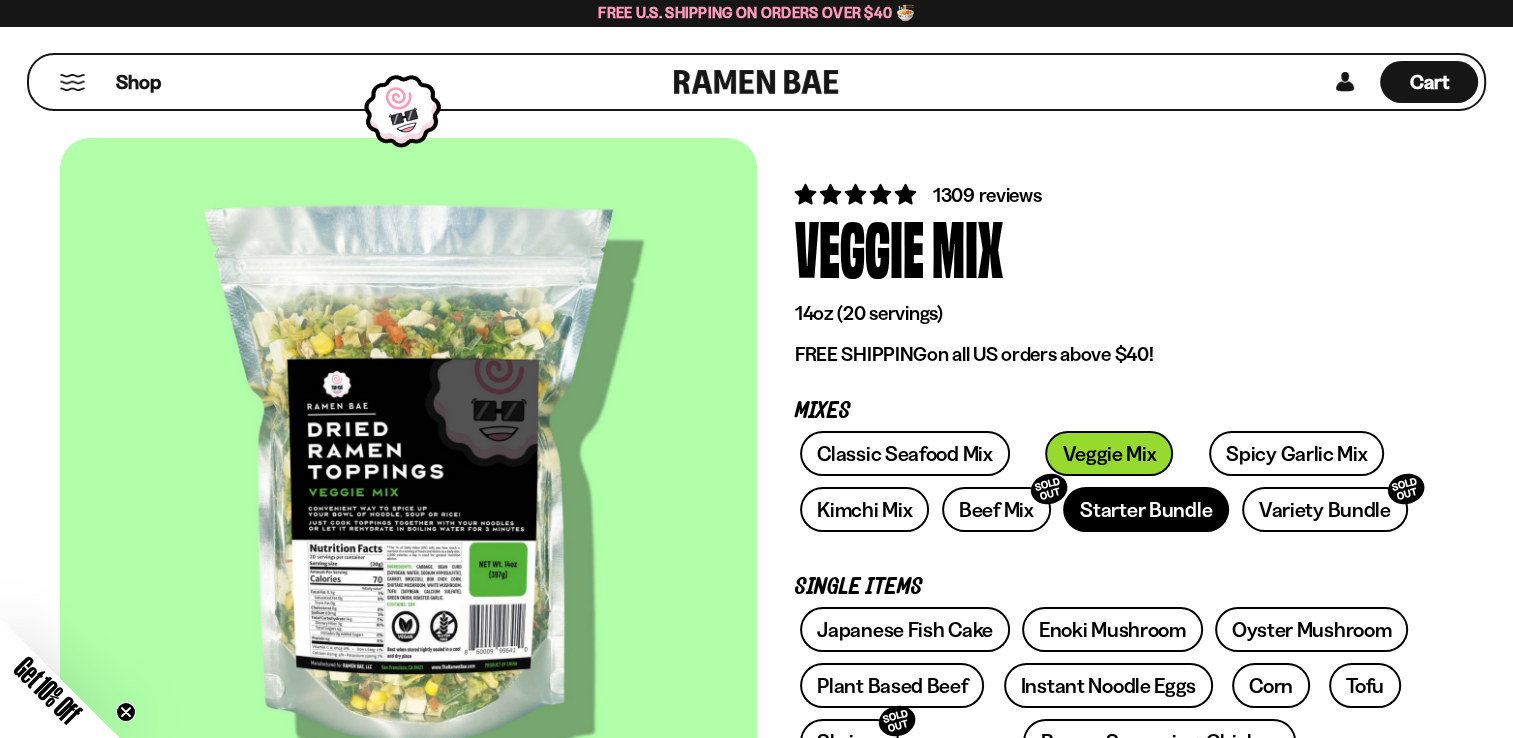 click on "Starter Bundle" at bounding box center [1146, 509] 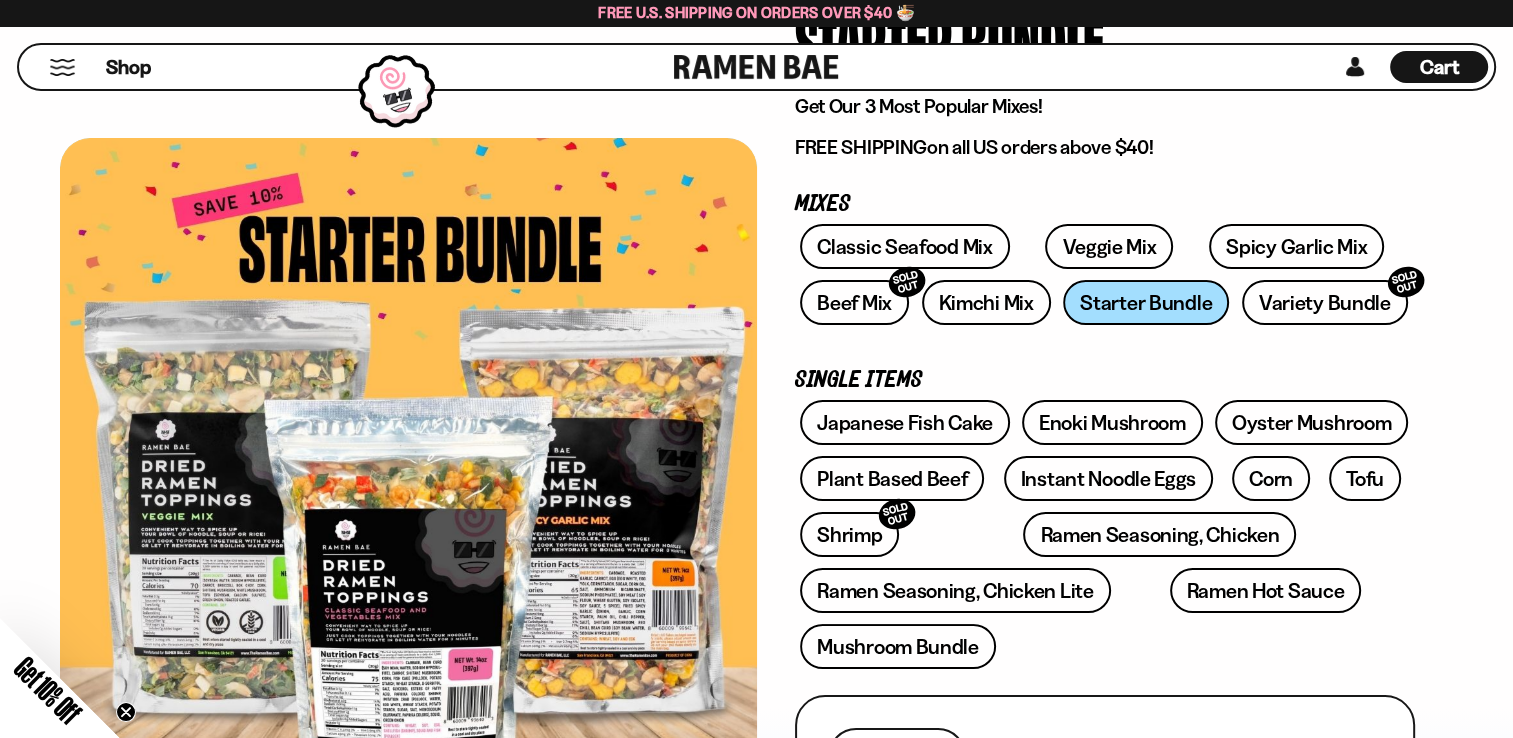 scroll, scrollTop: 100, scrollLeft: 0, axis: vertical 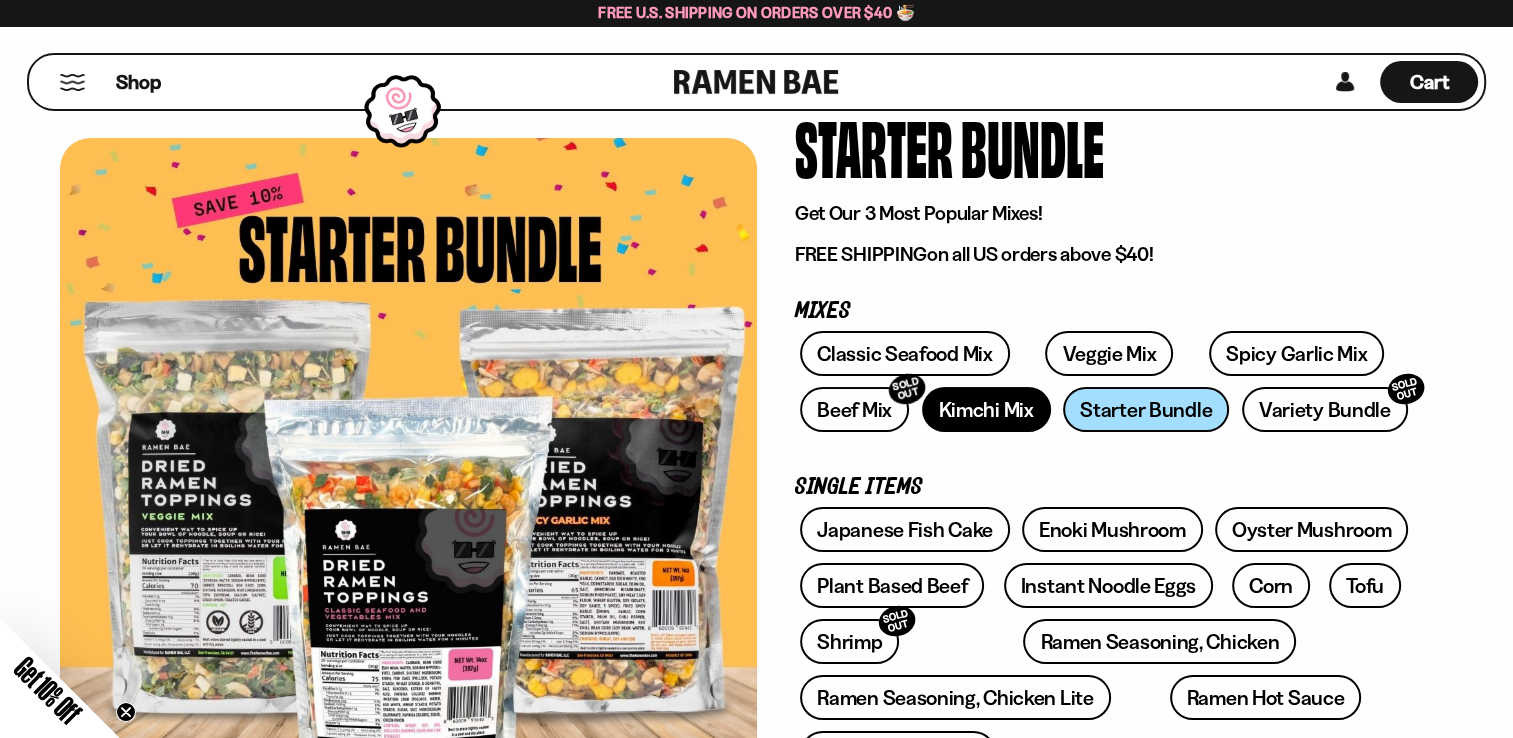 click on "Kimchi Mix" at bounding box center [986, 409] 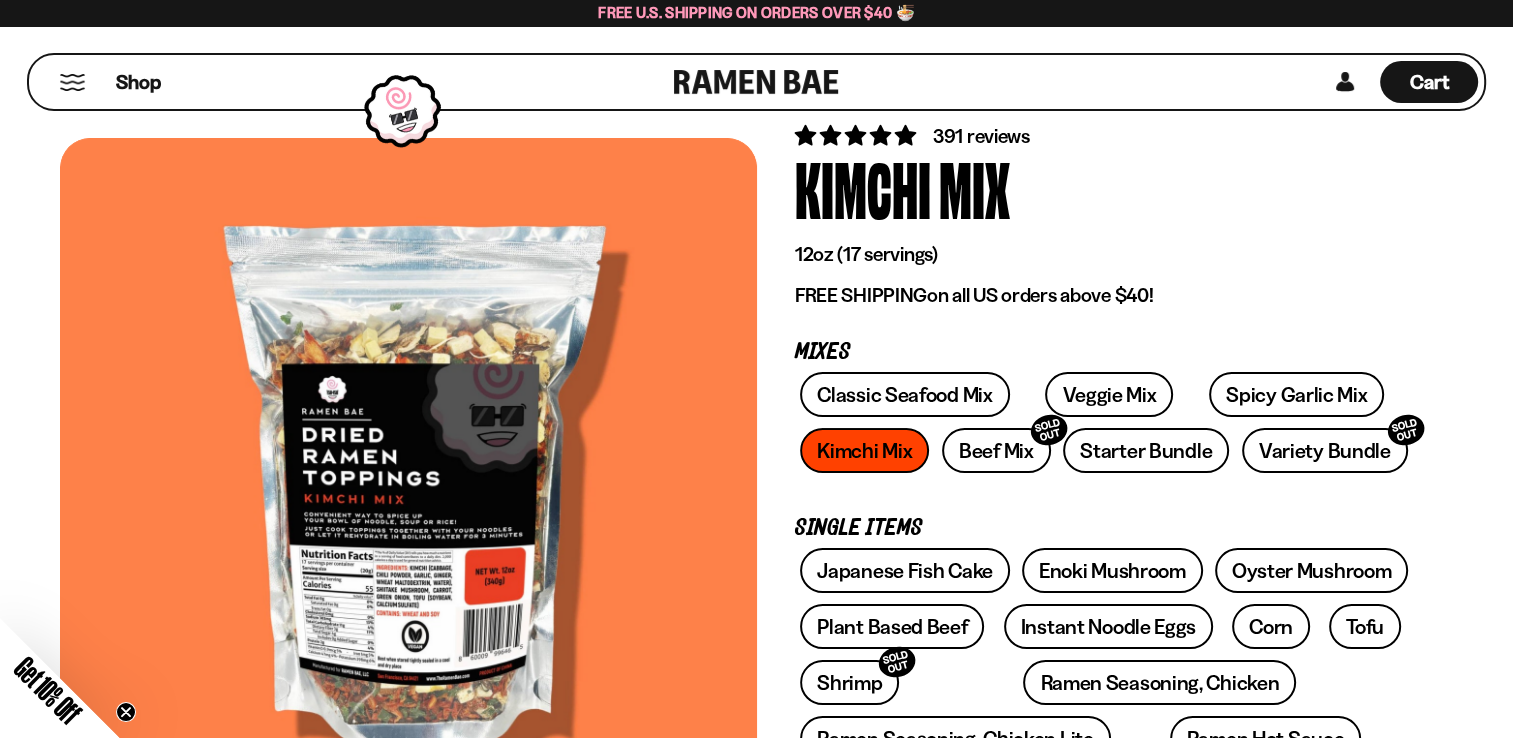 scroll, scrollTop: 0, scrollLeft: 0, axis: both 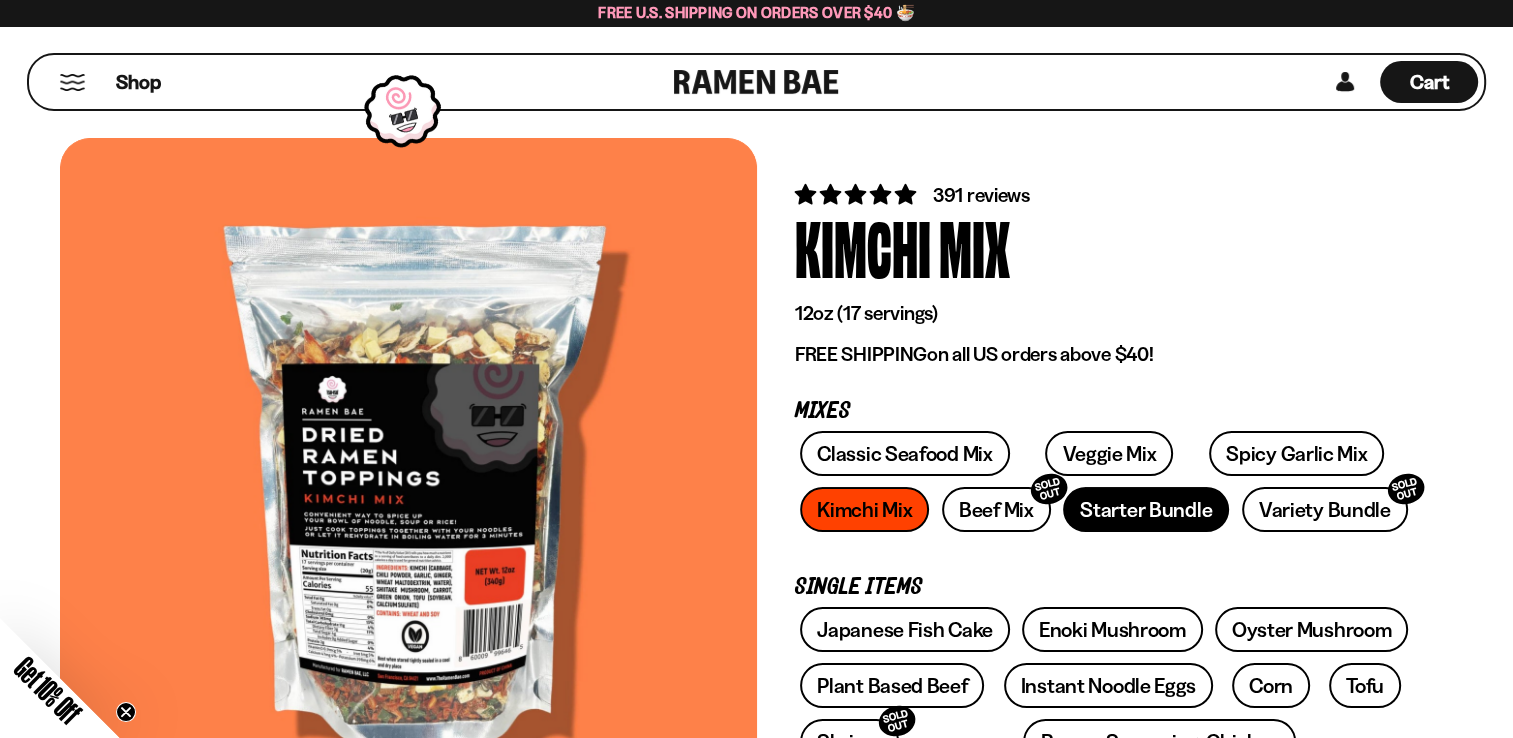click on "Starter Bundle" at bounding box center (1146, 509) 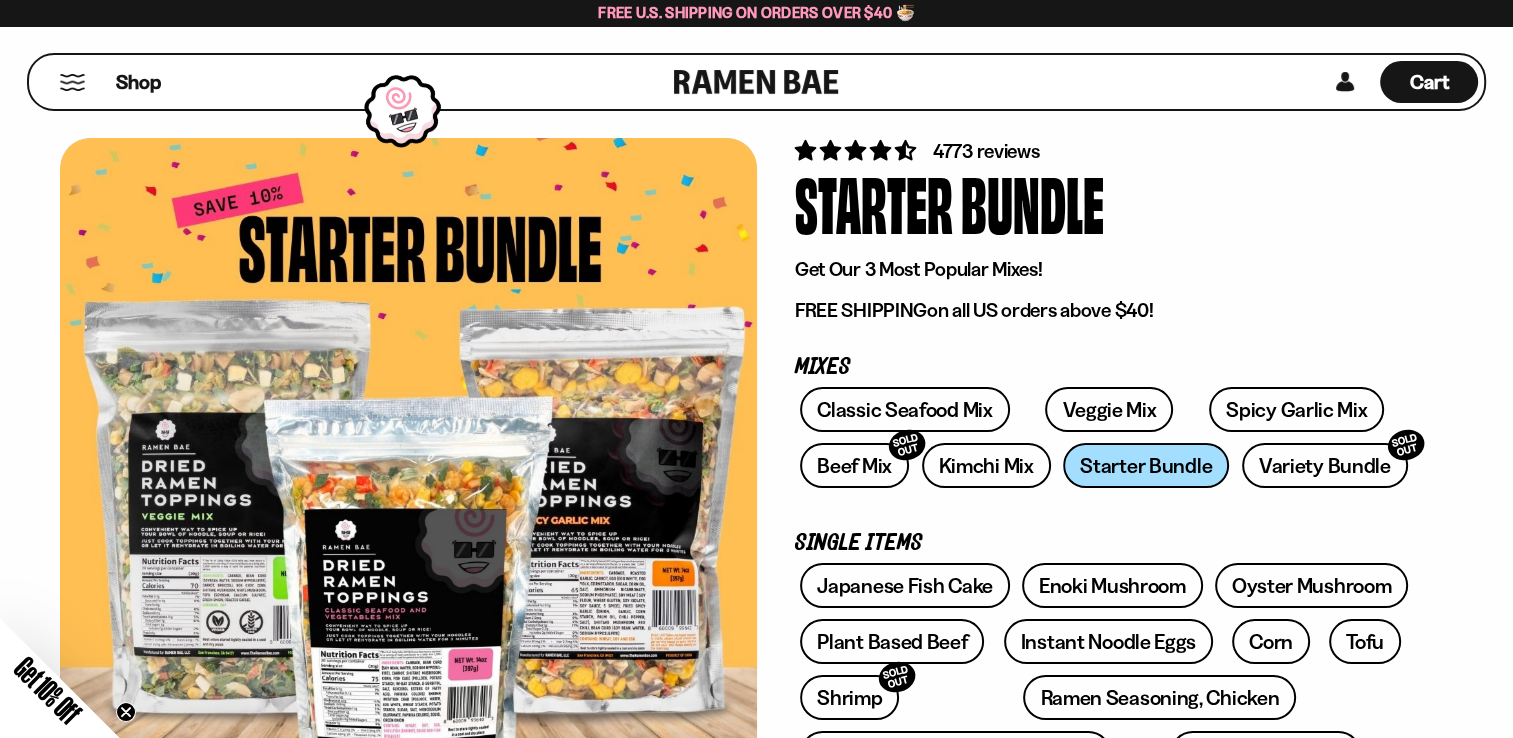 scroll, scrollTop: 0, scrollLeft: 0, axis: both 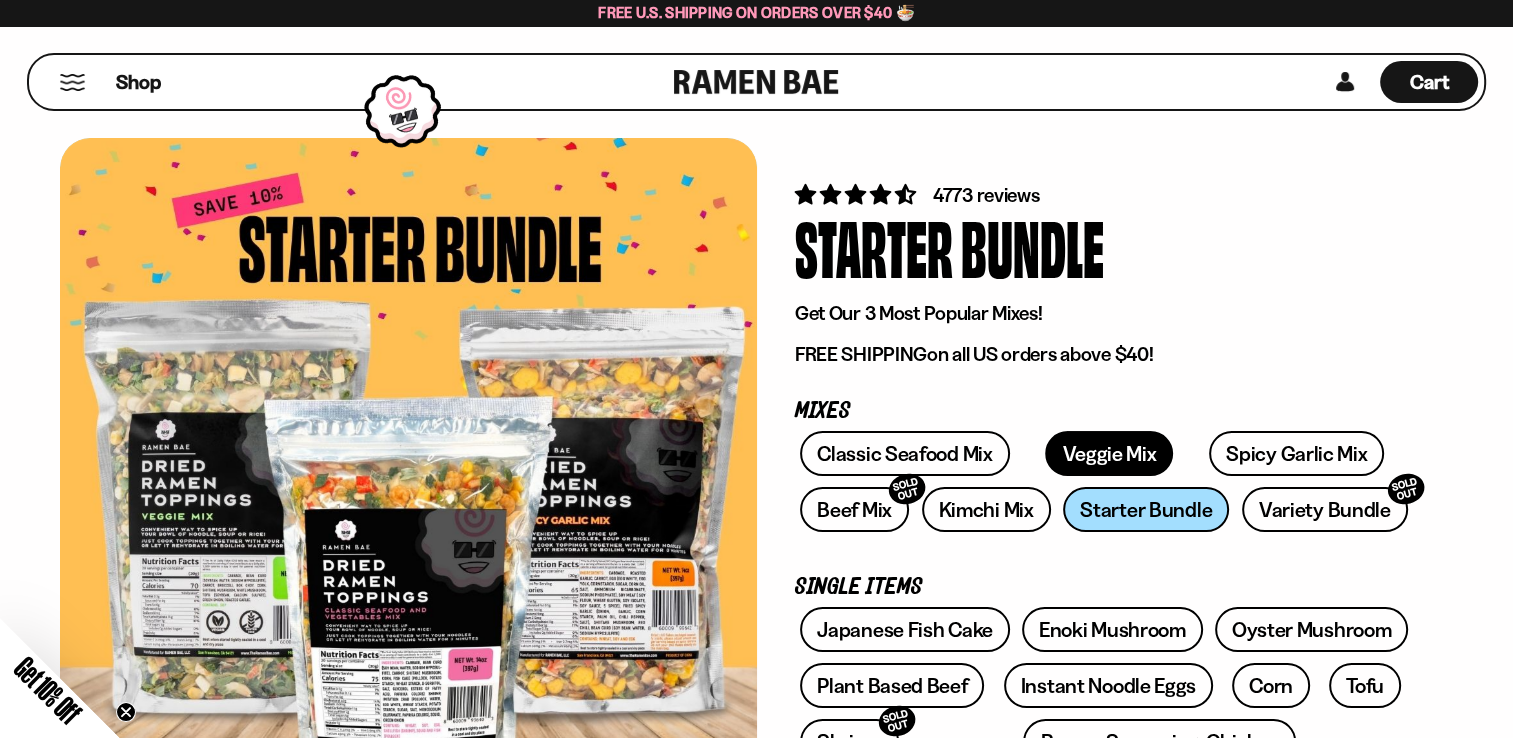 click on "Veggie Mix" at bounding box center [1109, 453] 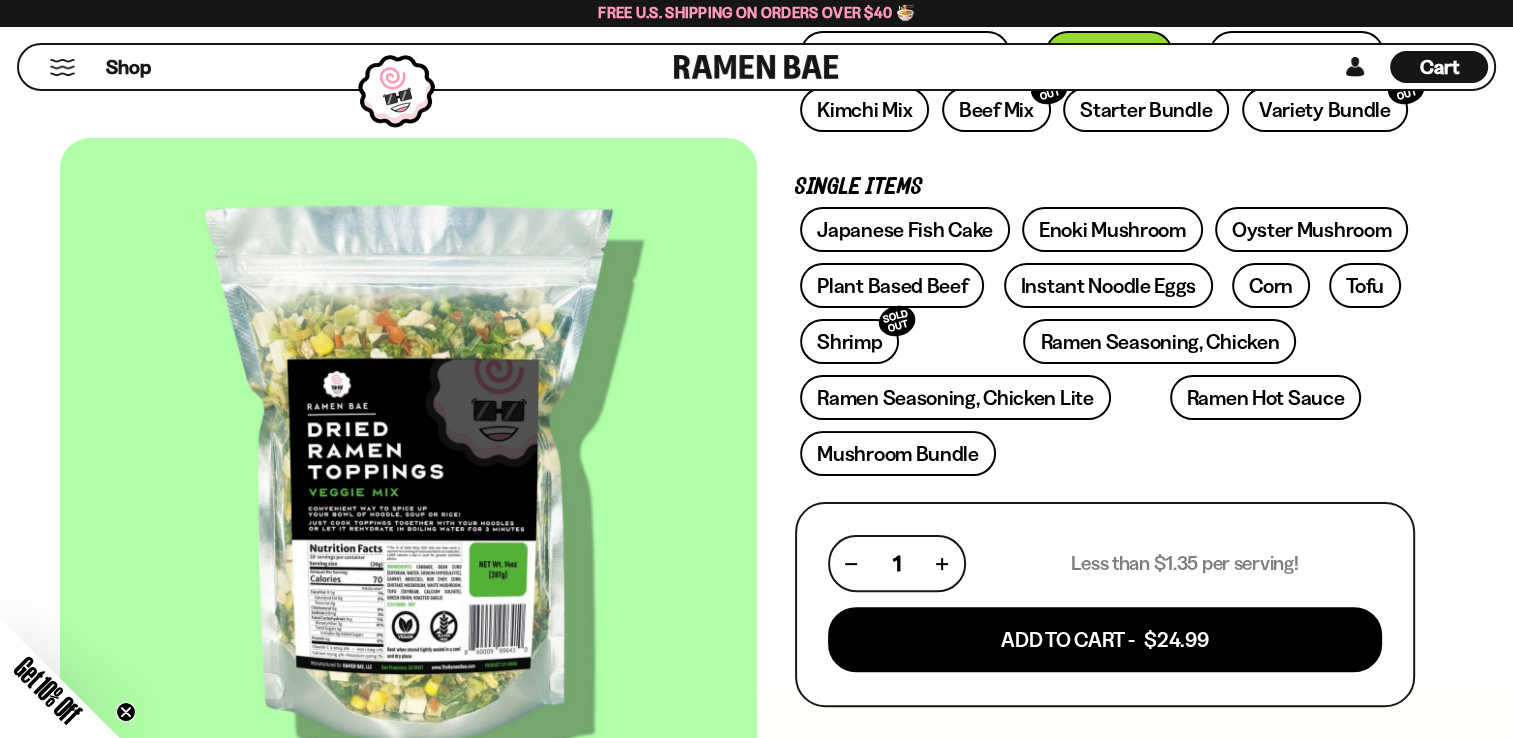 scroll, scrollTop: 200, scrollLeft: 0, axis: vertical 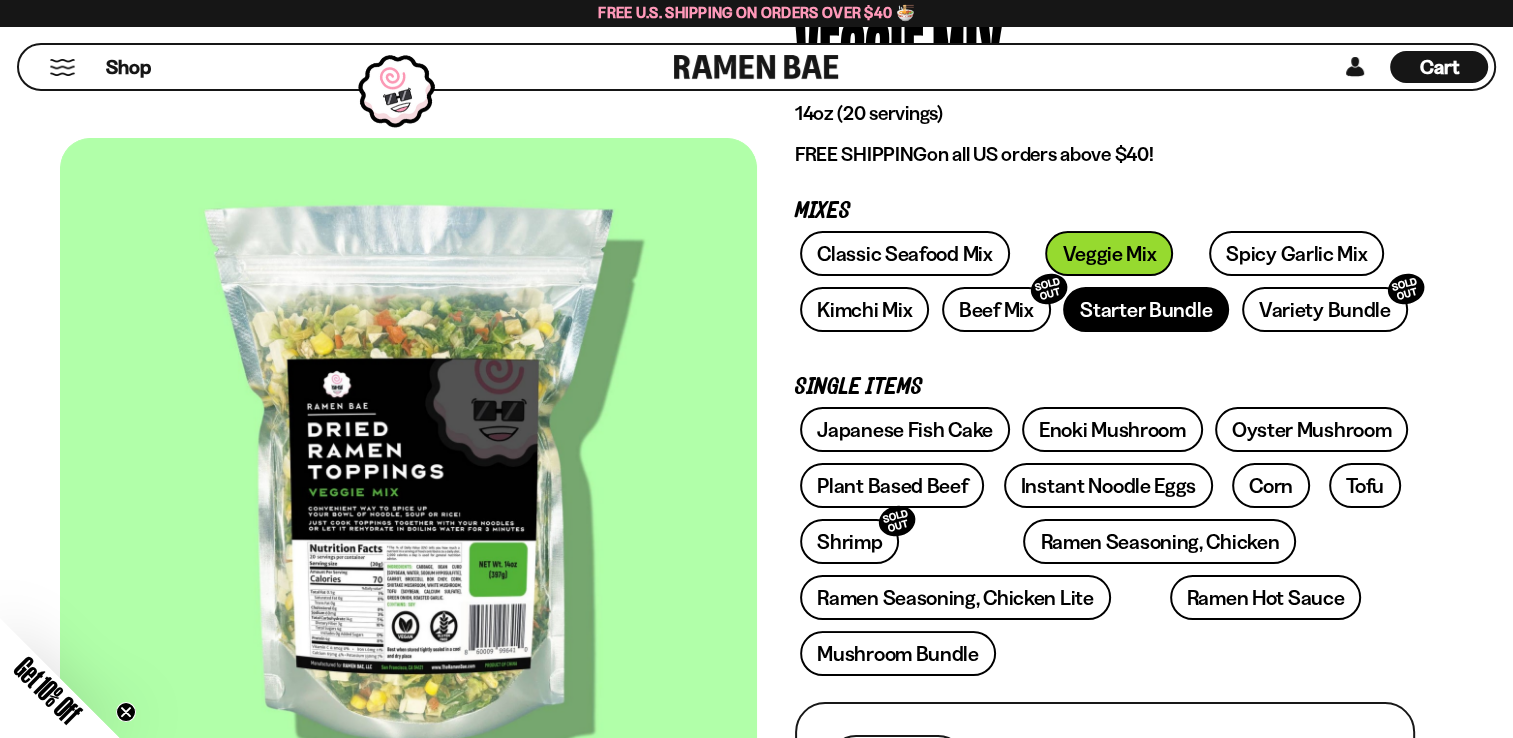 click on "Starter Bundle" at bounding box center (1146, 309) 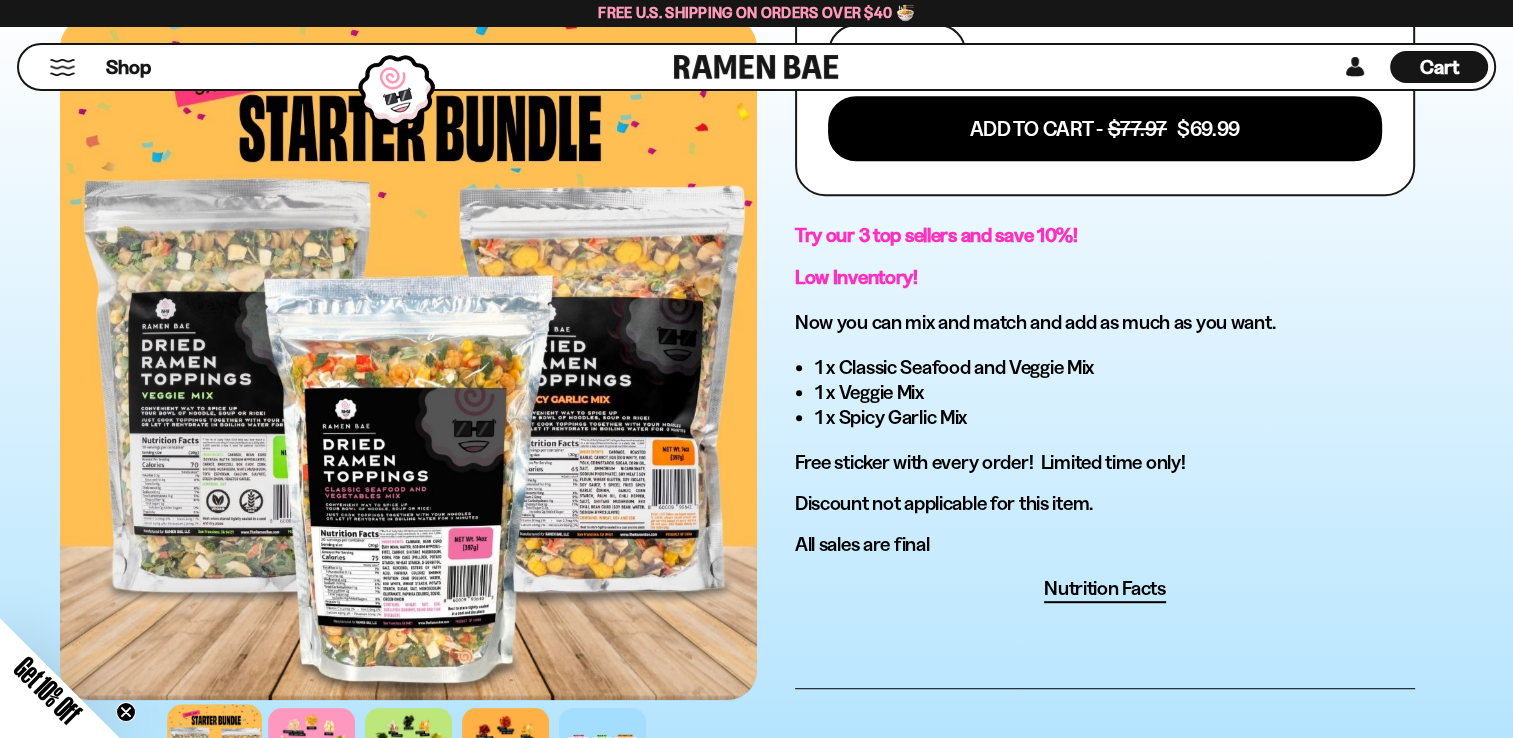 scroll, scrollTop: 1000, scrollLeft: 0, axis: vertical 